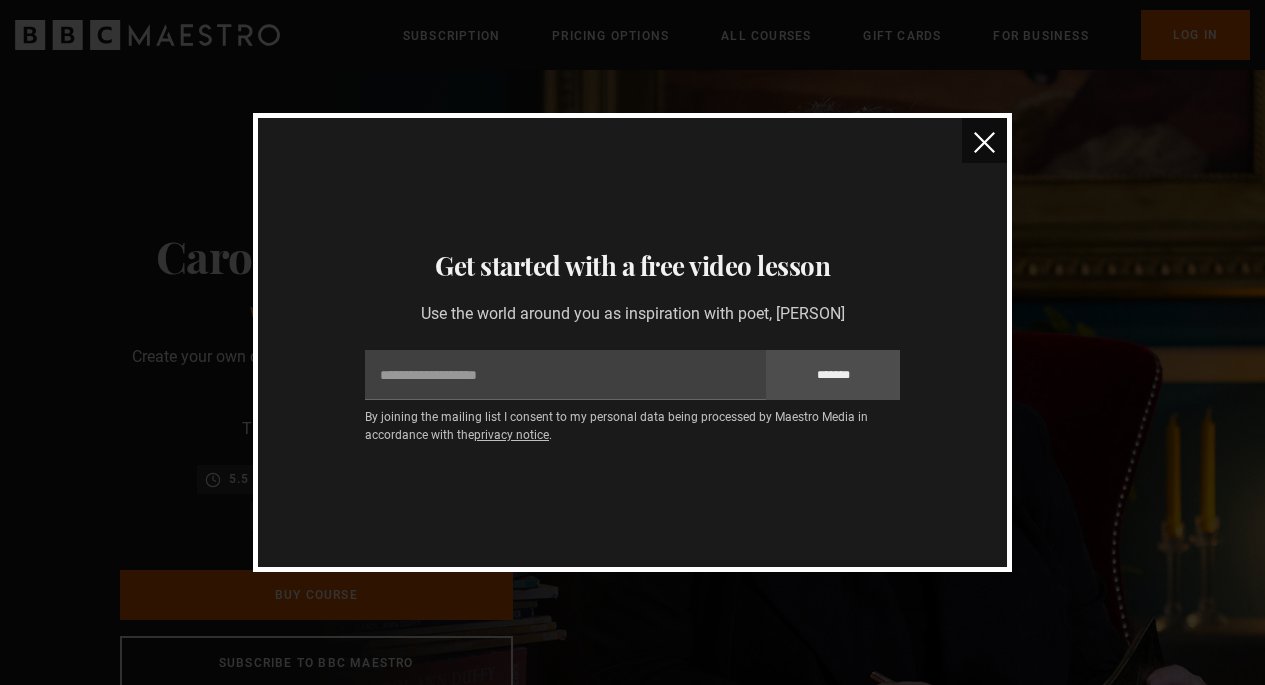 scroll, scrollTop: 0, scrollLeft: 0, axis: both 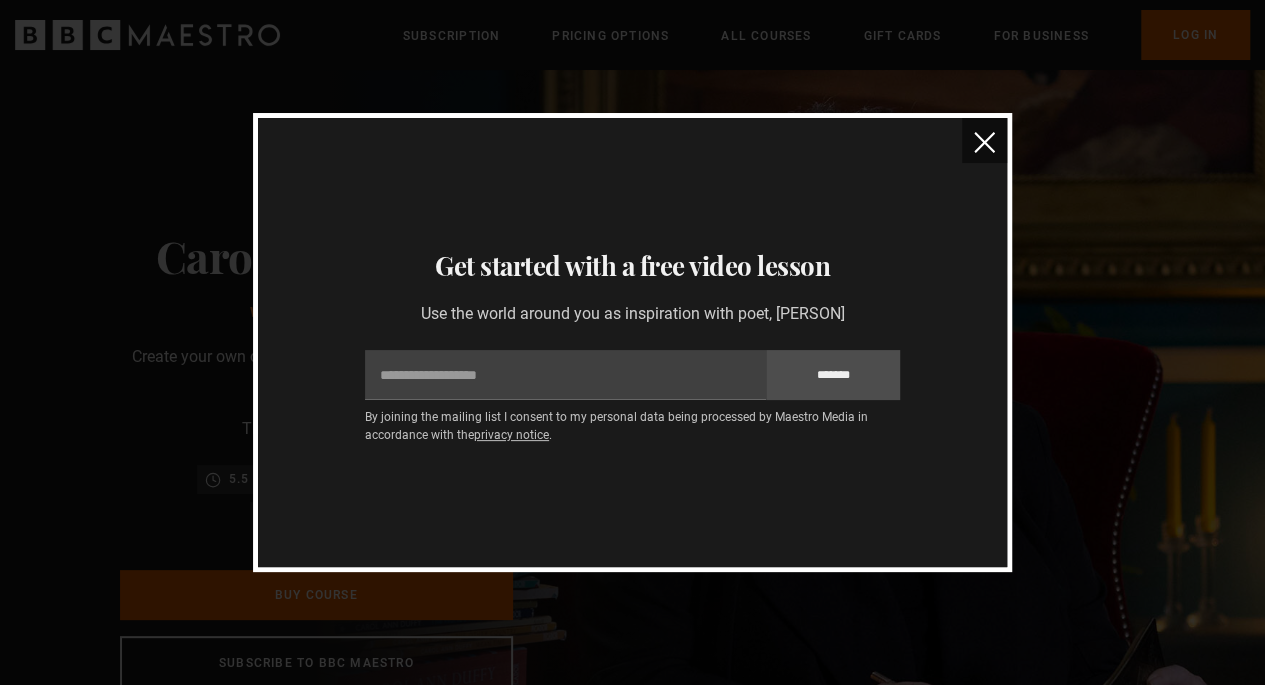 click at bounding box center [984, 142] 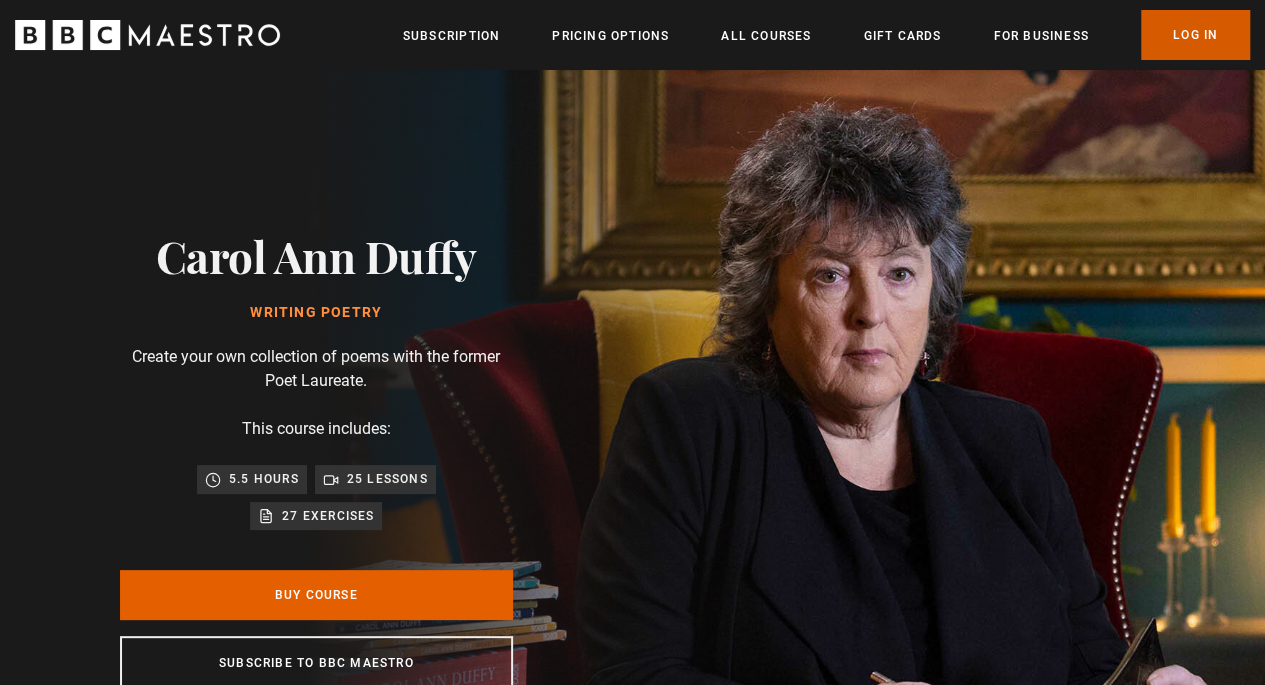 click on "Log In" at bounding box center (1195, 35) 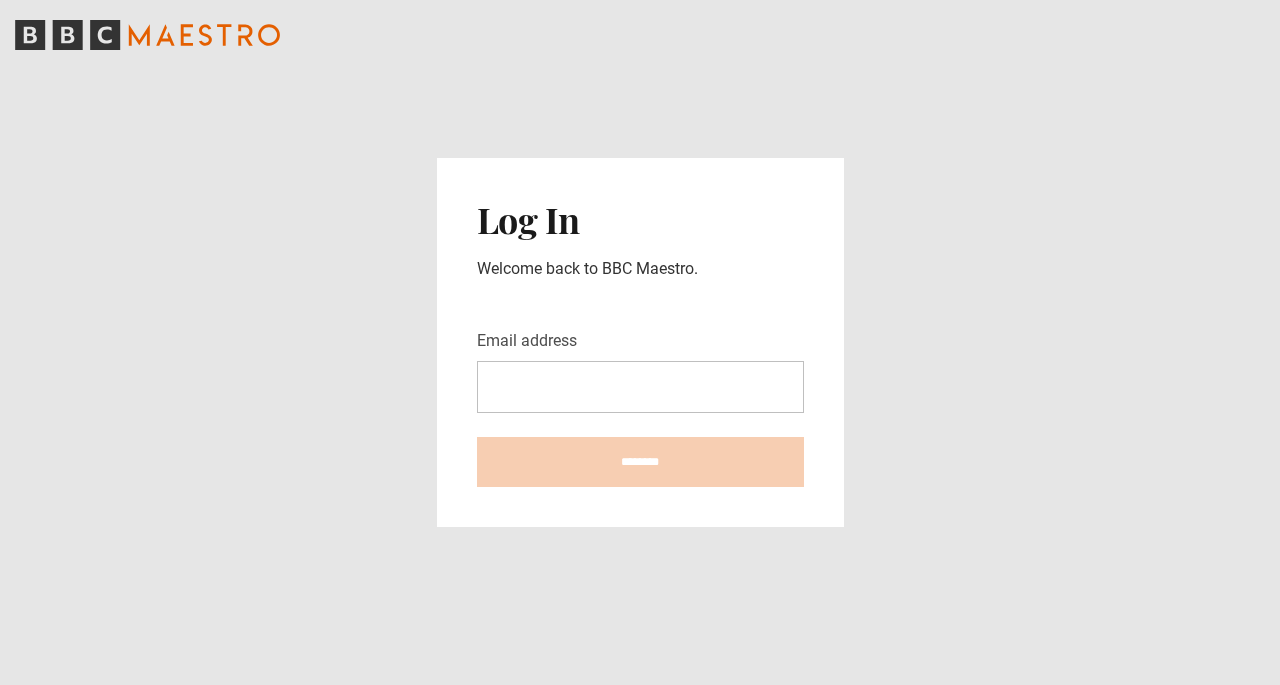 scroll, scrollTop: 0, scrollLeft: 0, axis: both 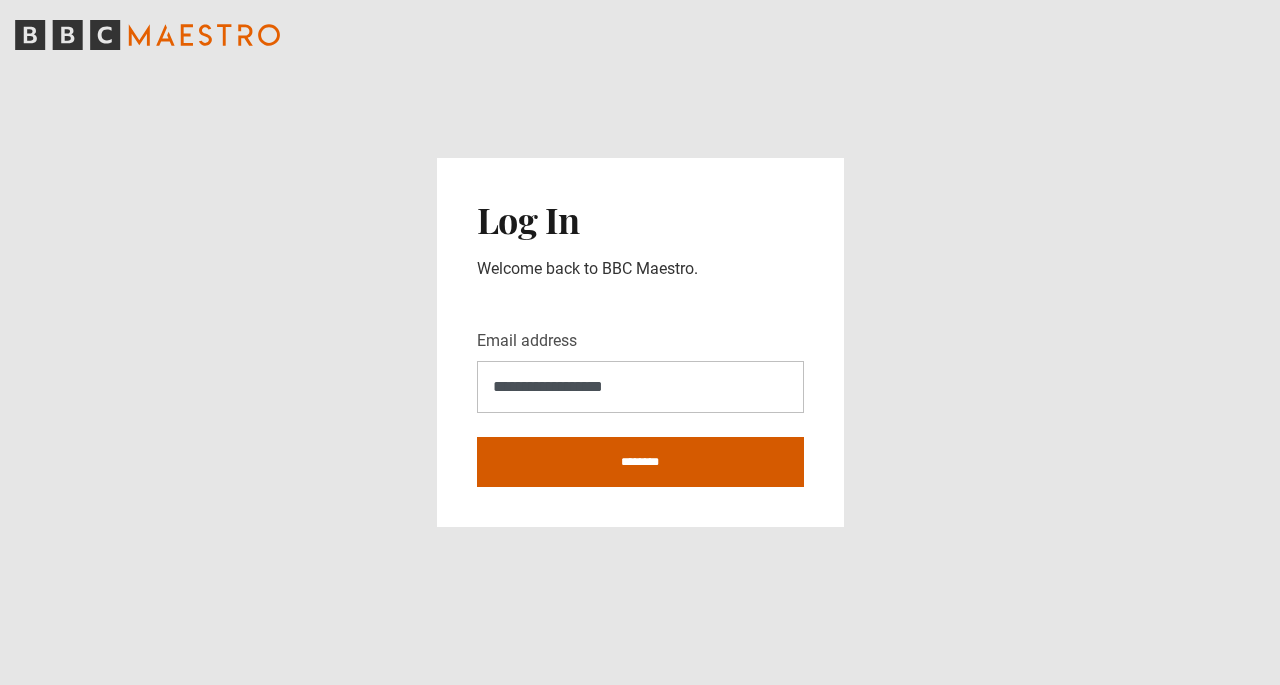 click on "********" at bounding box center [640, 462] 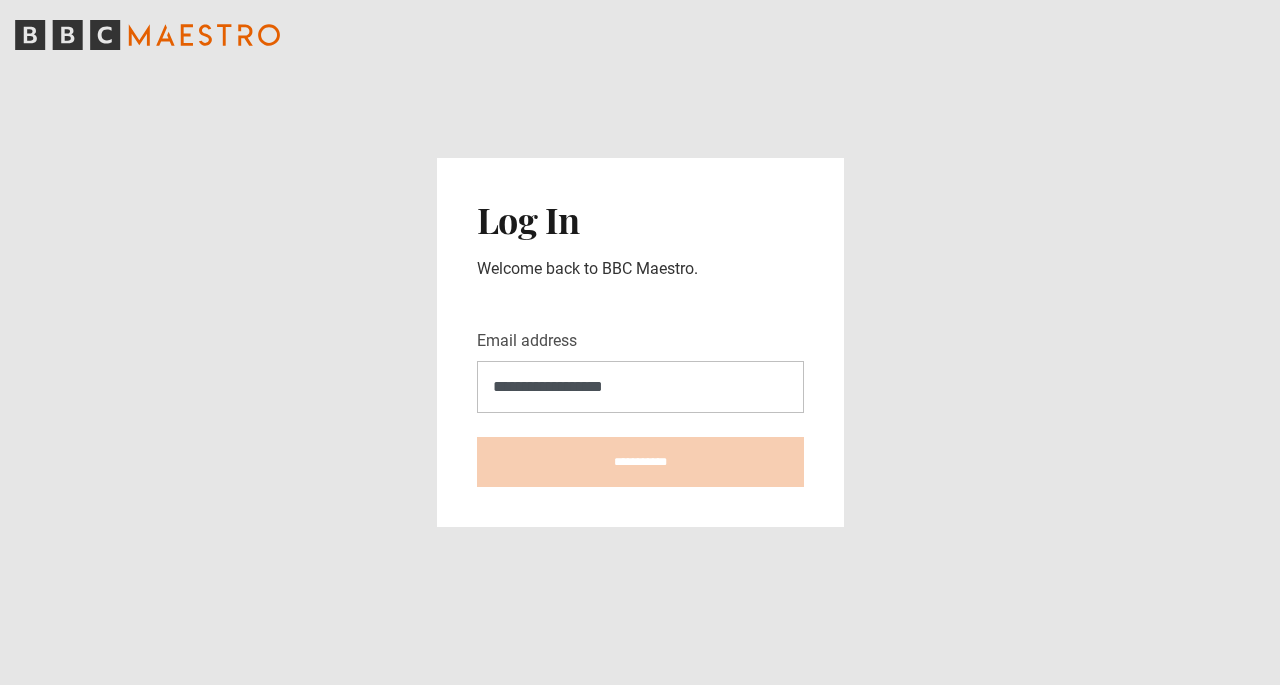 type on "**********" 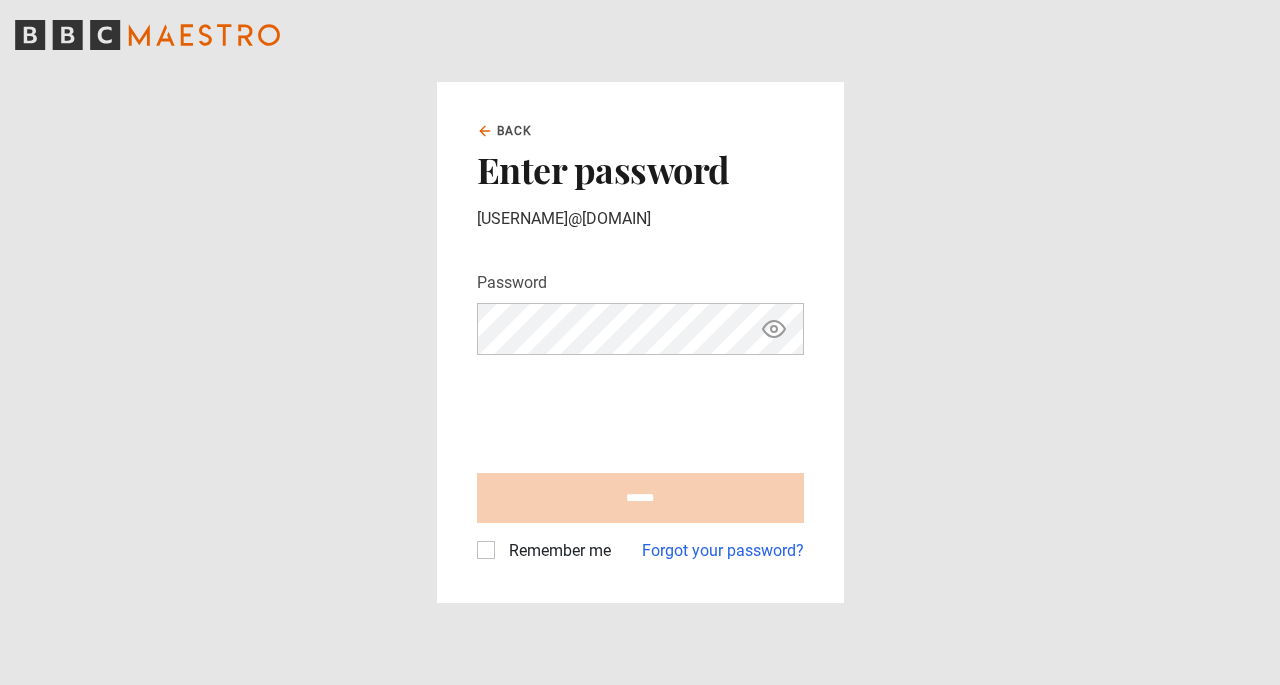scroll, scrollTop: 0, scrollLeft: 0, axis: both 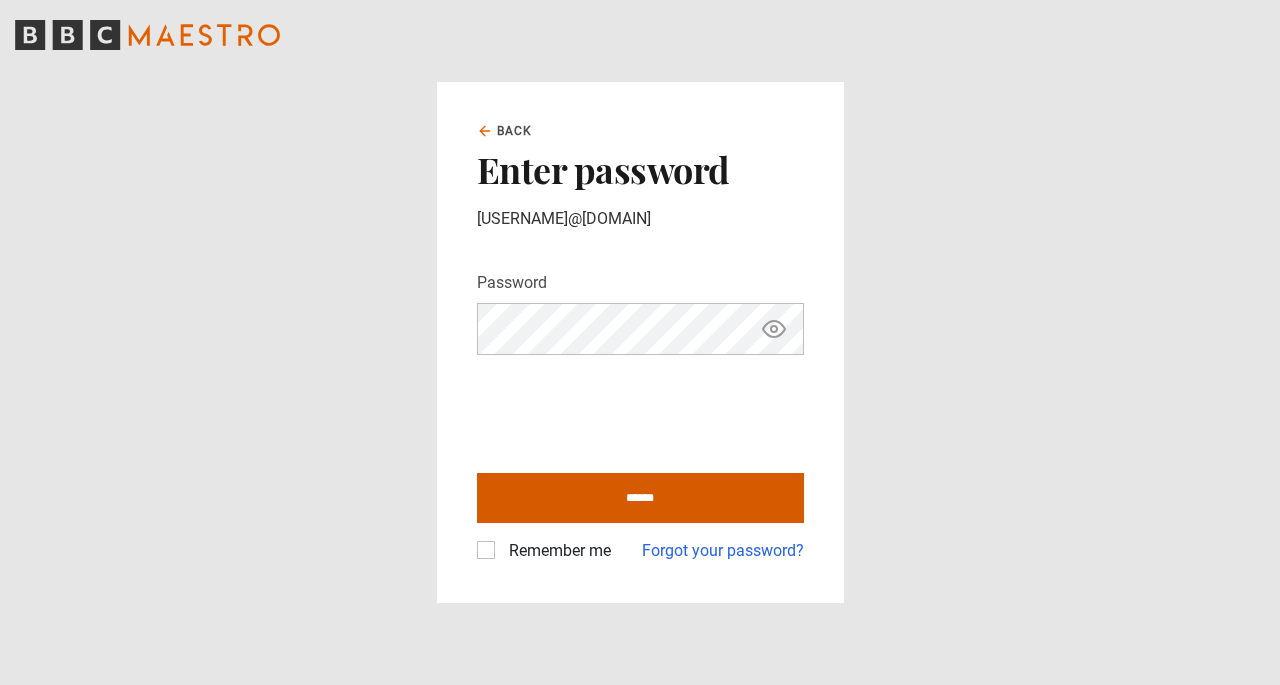 click on "******" at bounding box center (640, 498) 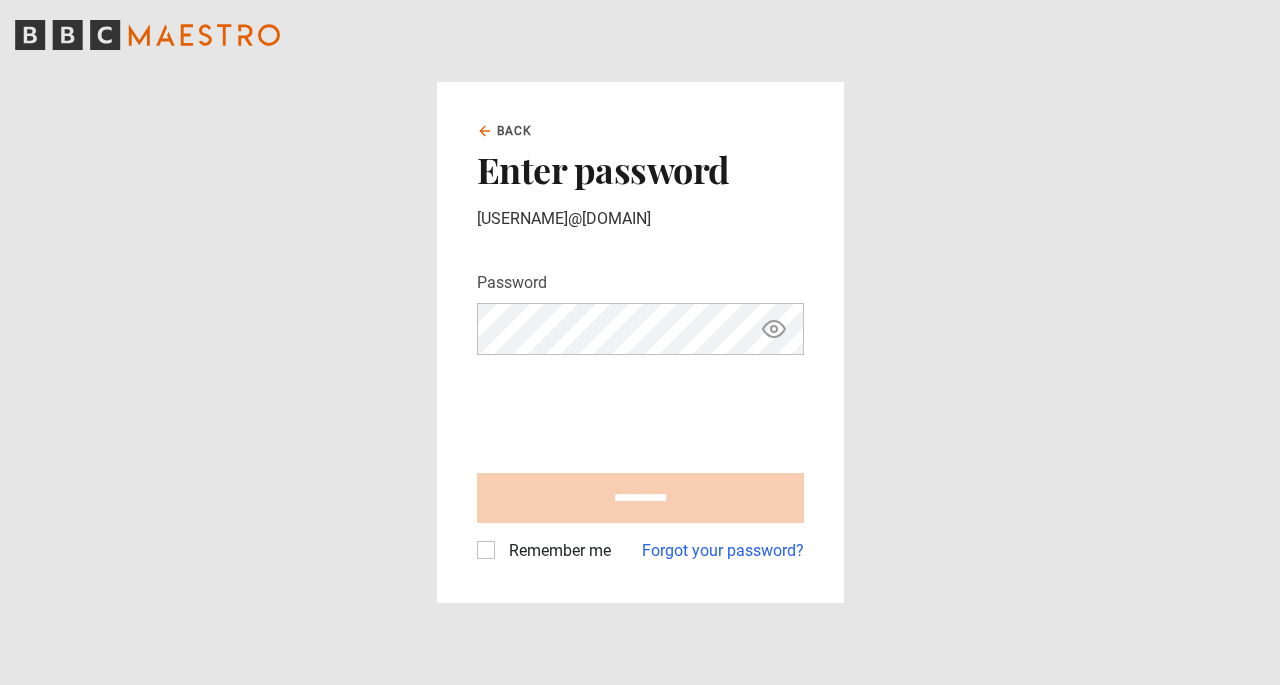 type on "**********" 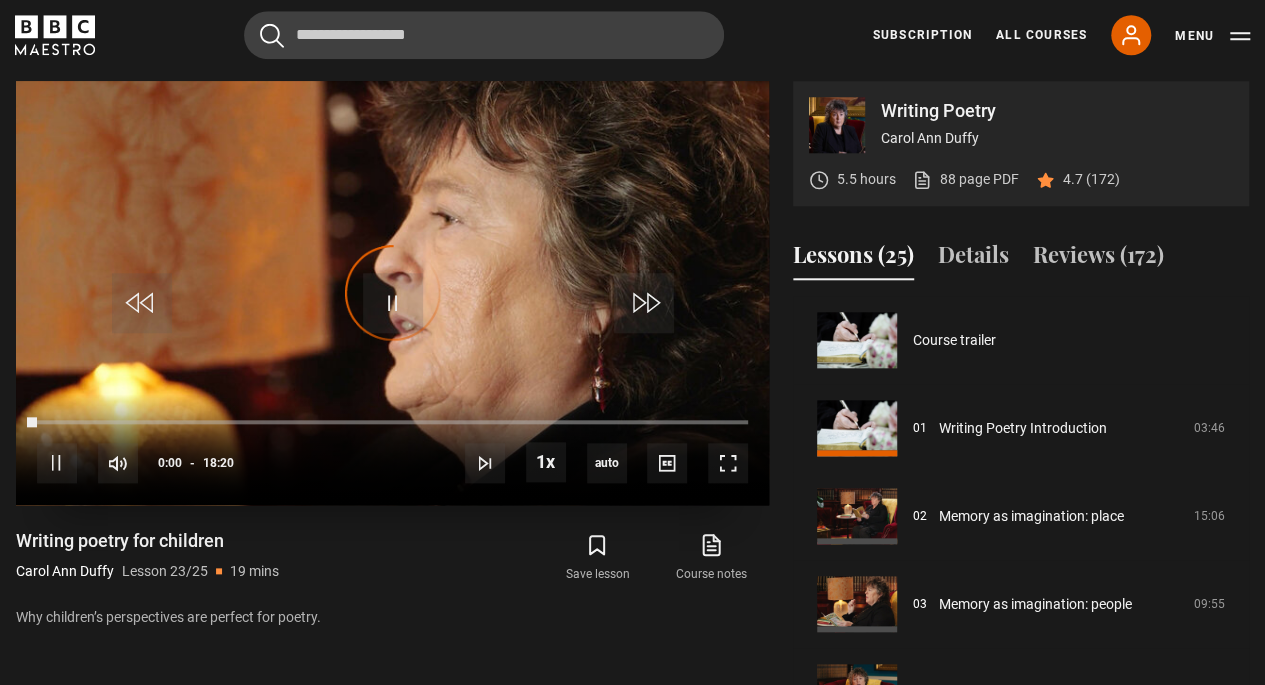 scroll, scrollTop: 848, scrollLeft: 0, axis: vertical 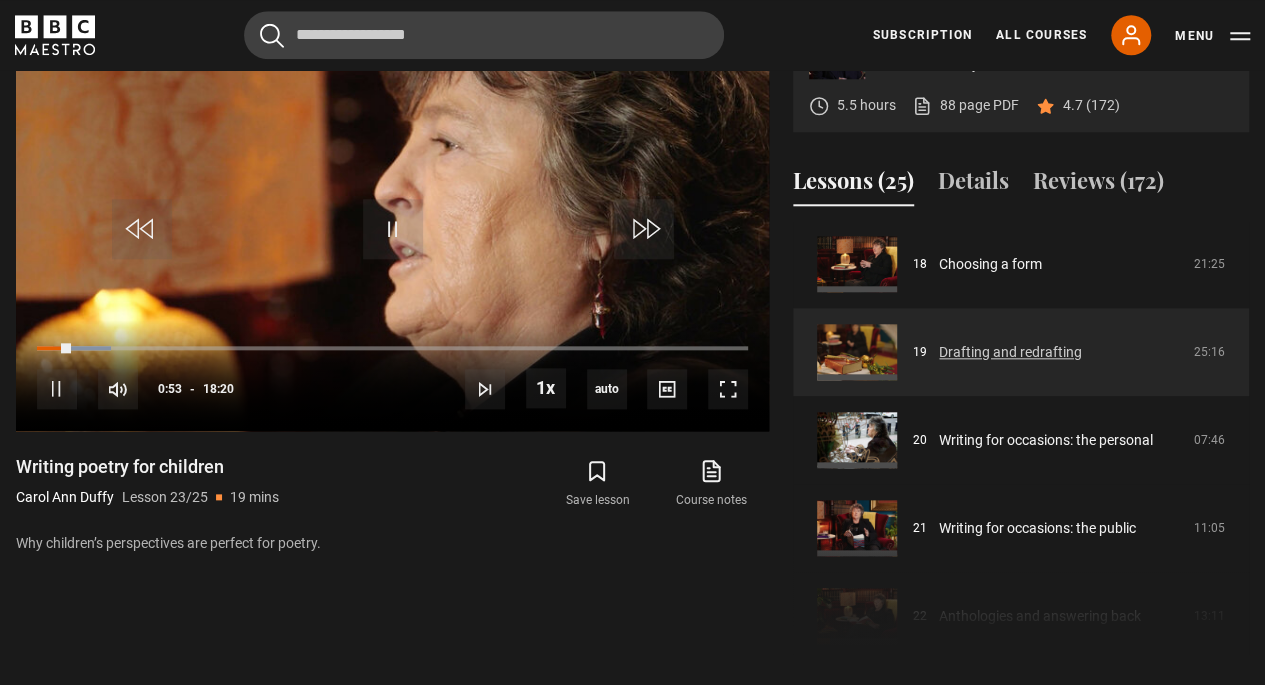 click on "Drafting and redrafting" at bounding box center (1010, 352) 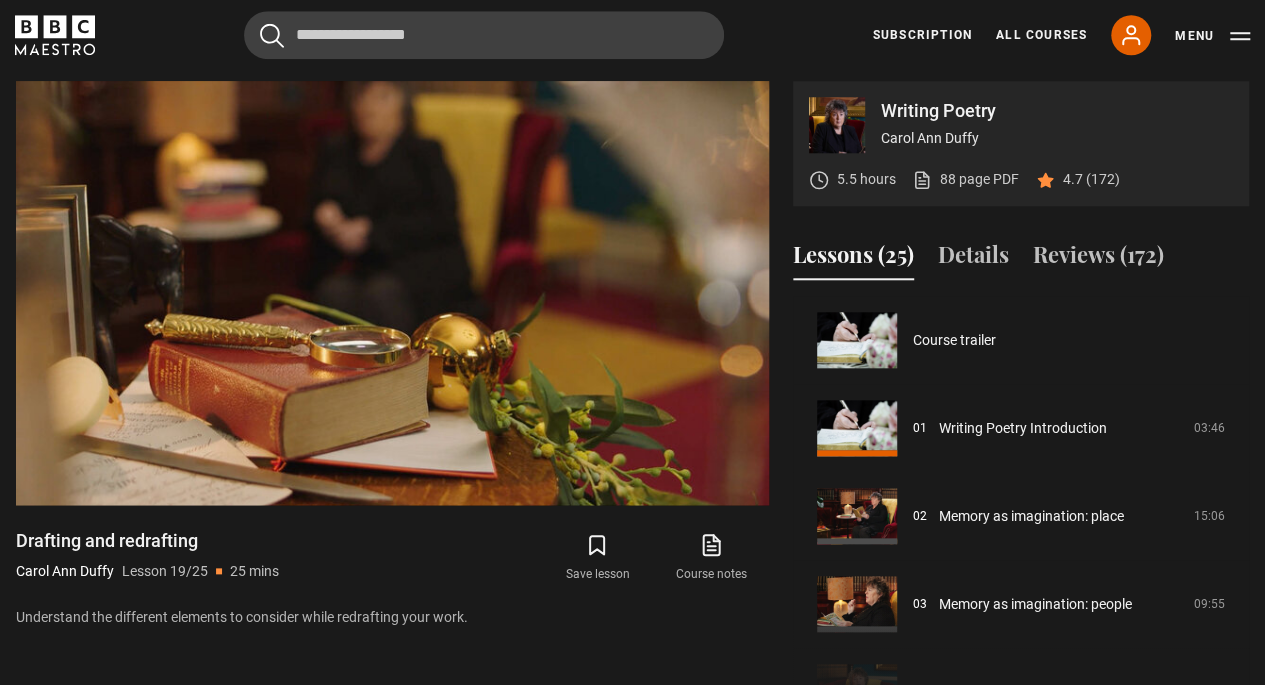 scroll, scrollTop: 848, scrollLeft: 0, axis: vertical 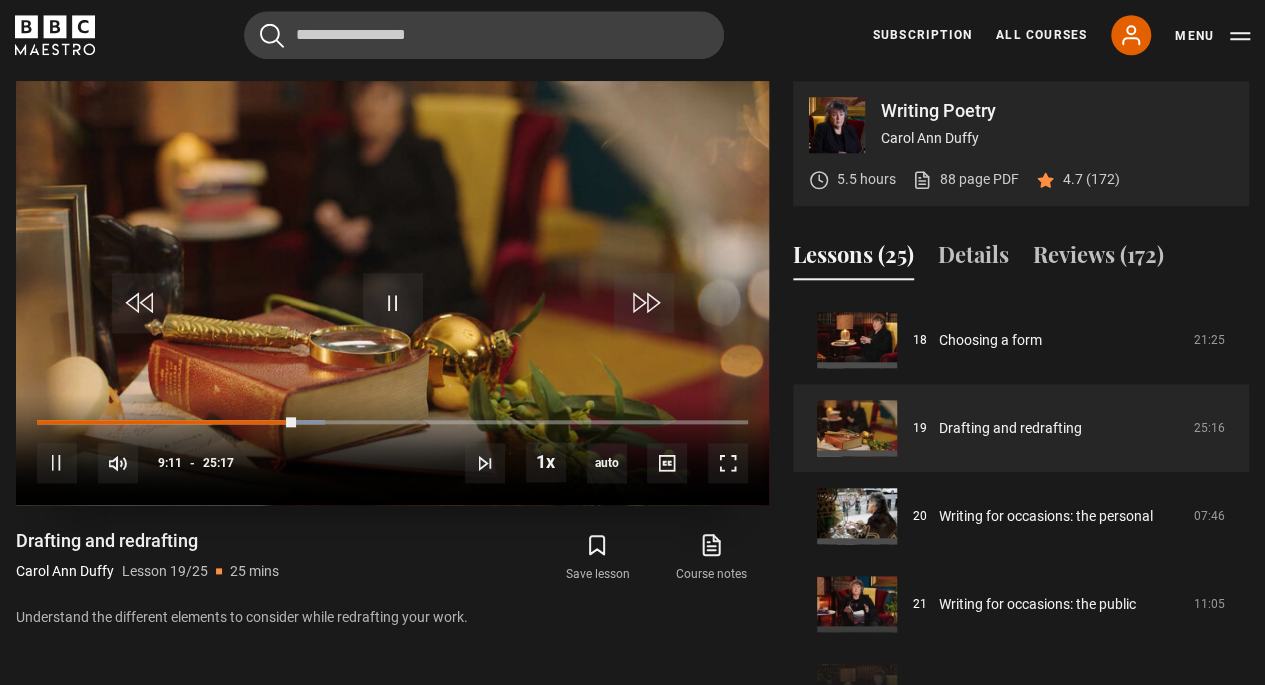 click at bounding box center (392, 293) 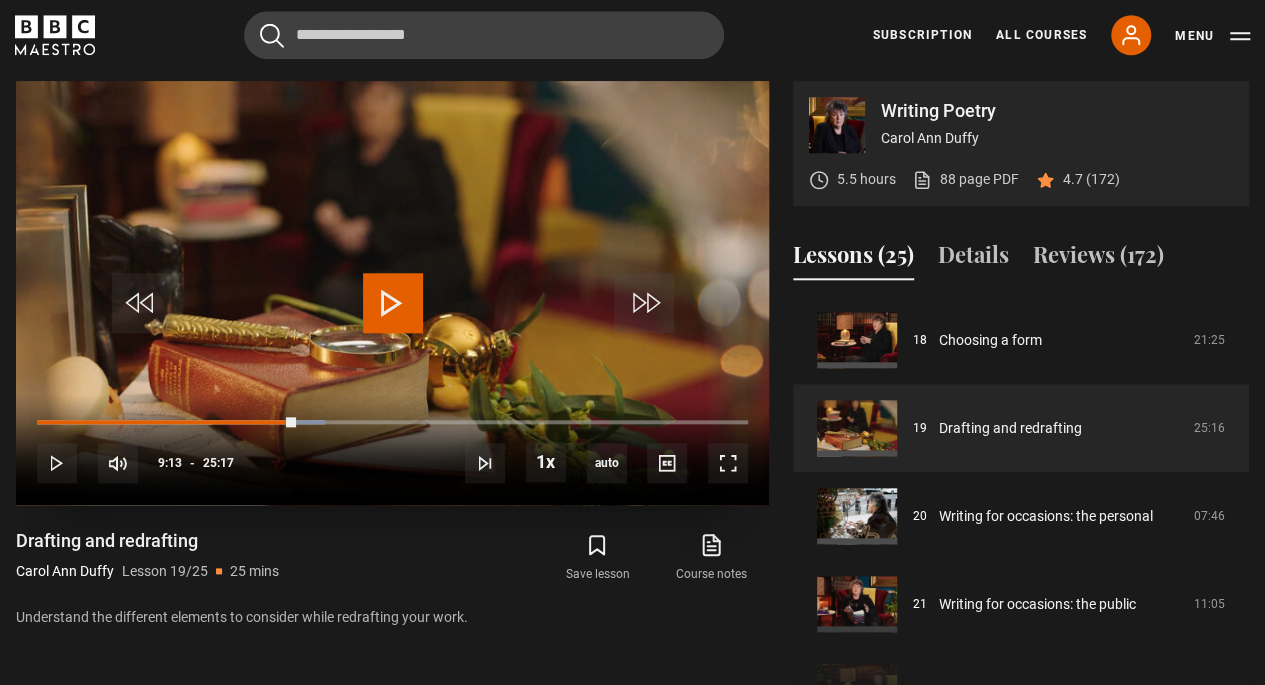 click at bounding box center [393, 303] 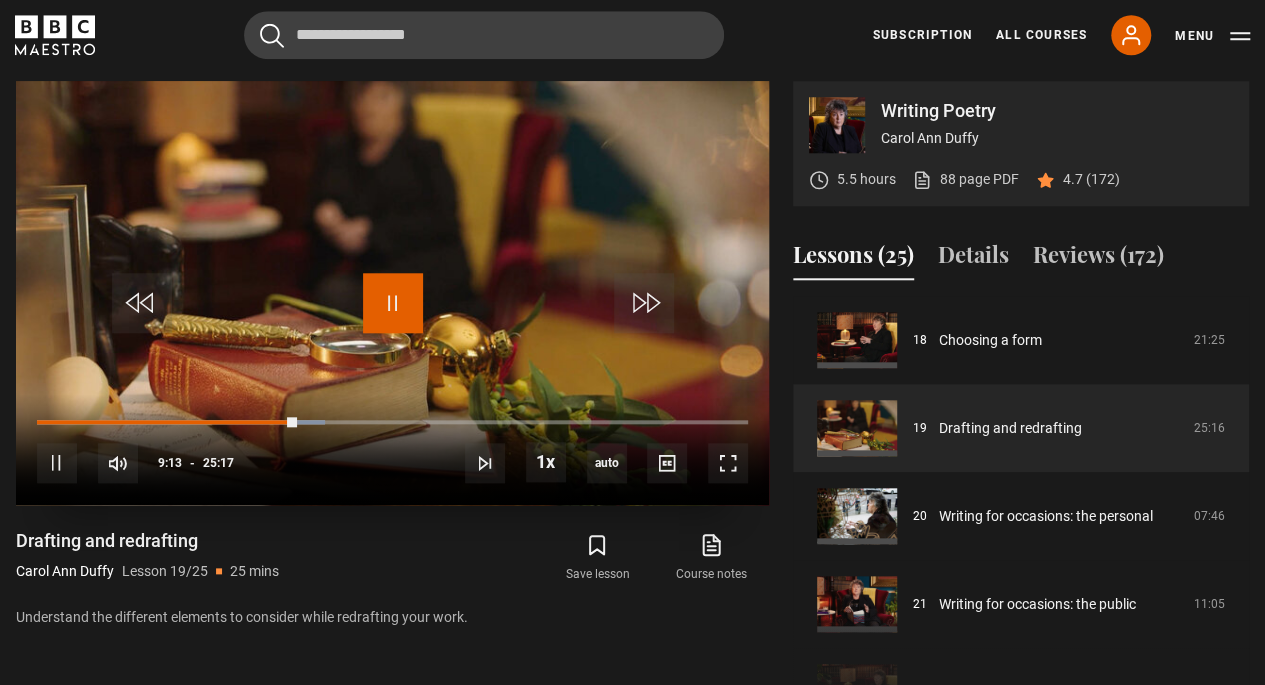 click at bounding box center [393, 303] 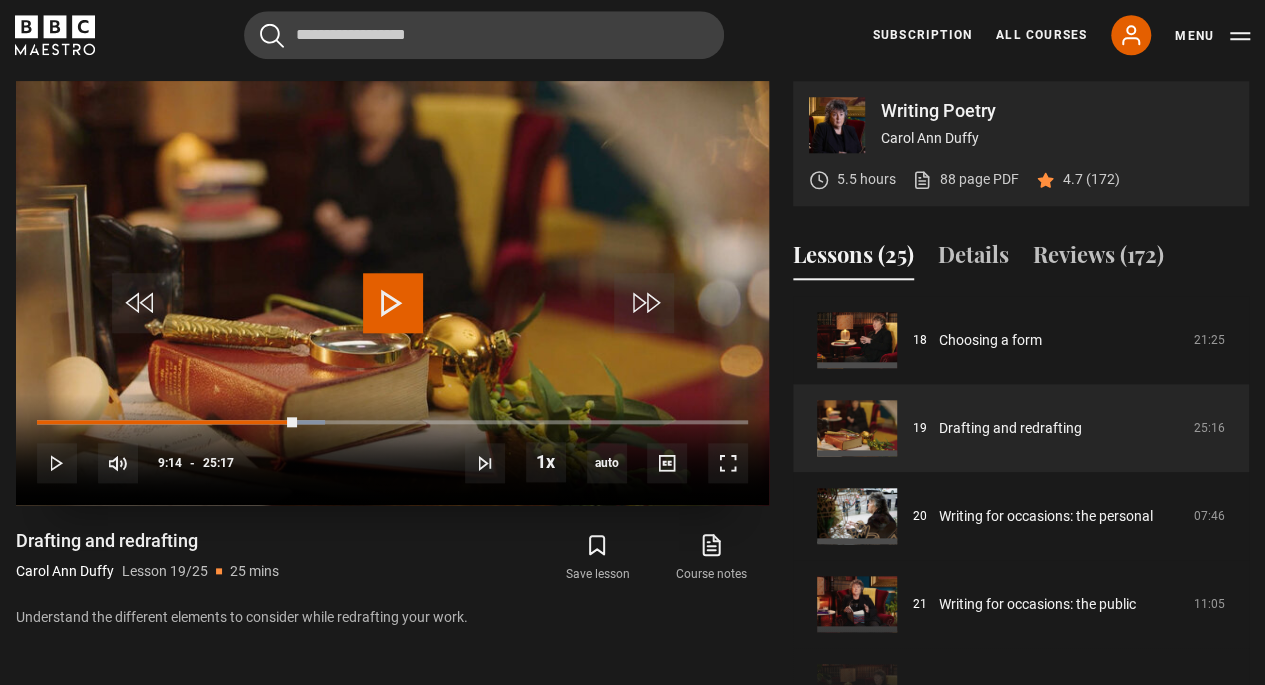 click at bounding box center [393, 303] 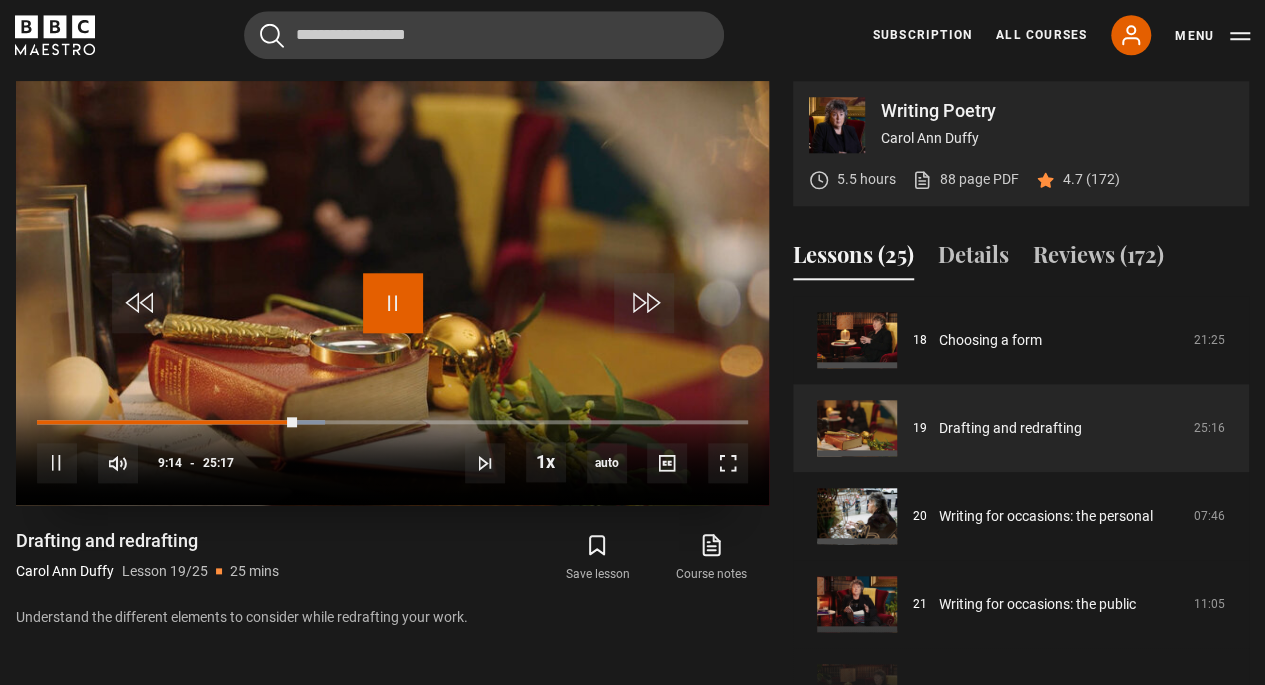 click at bounding box center (393, 303) 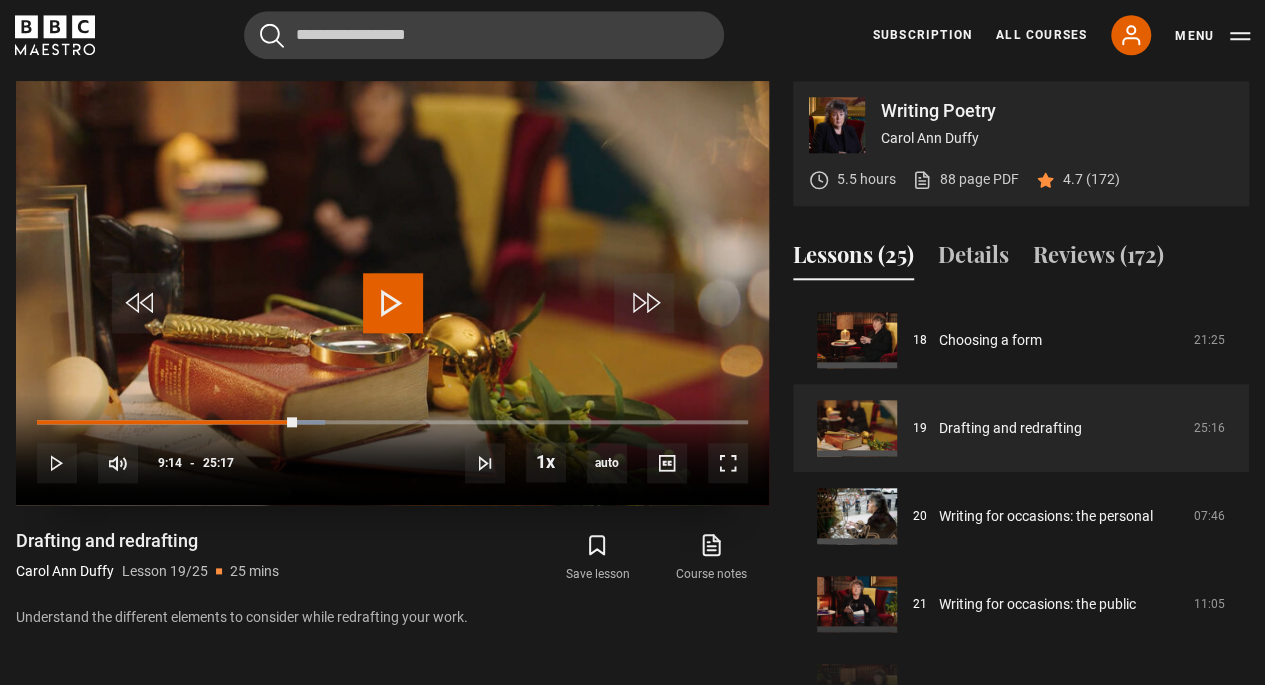 click at bounding box center [393, 303] 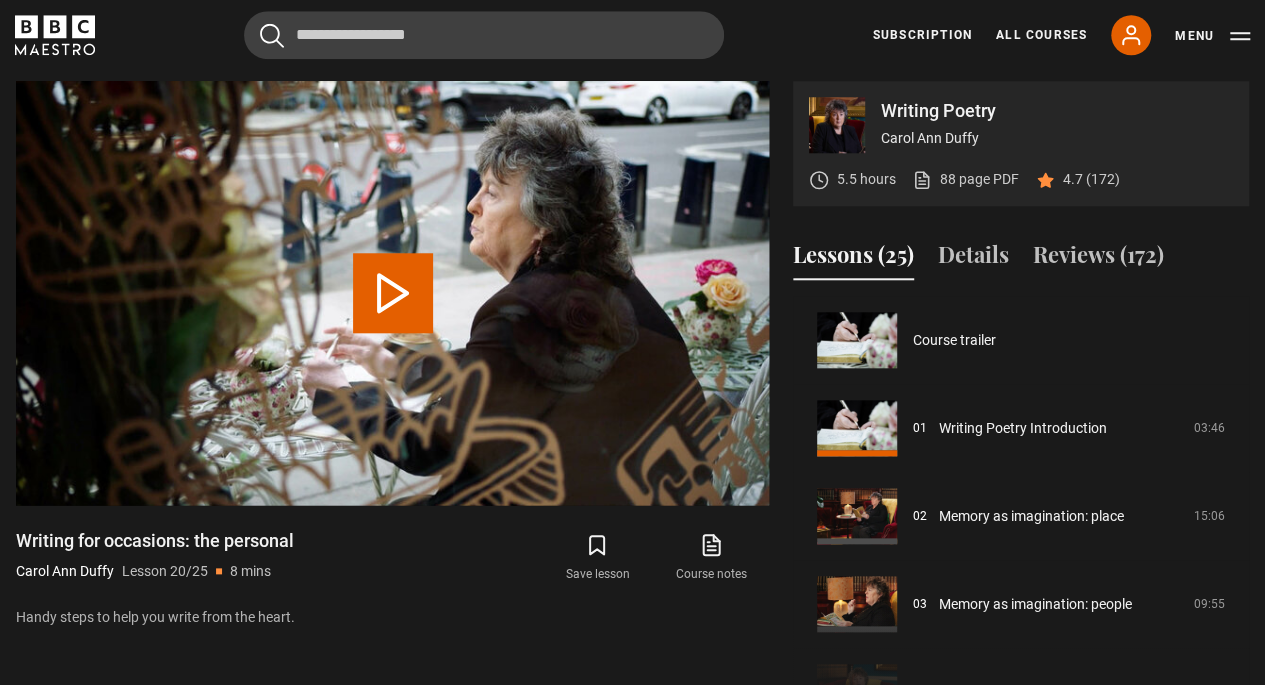 scroll, scrollTop: 1672, scrollLeft: 0, axis: vertical 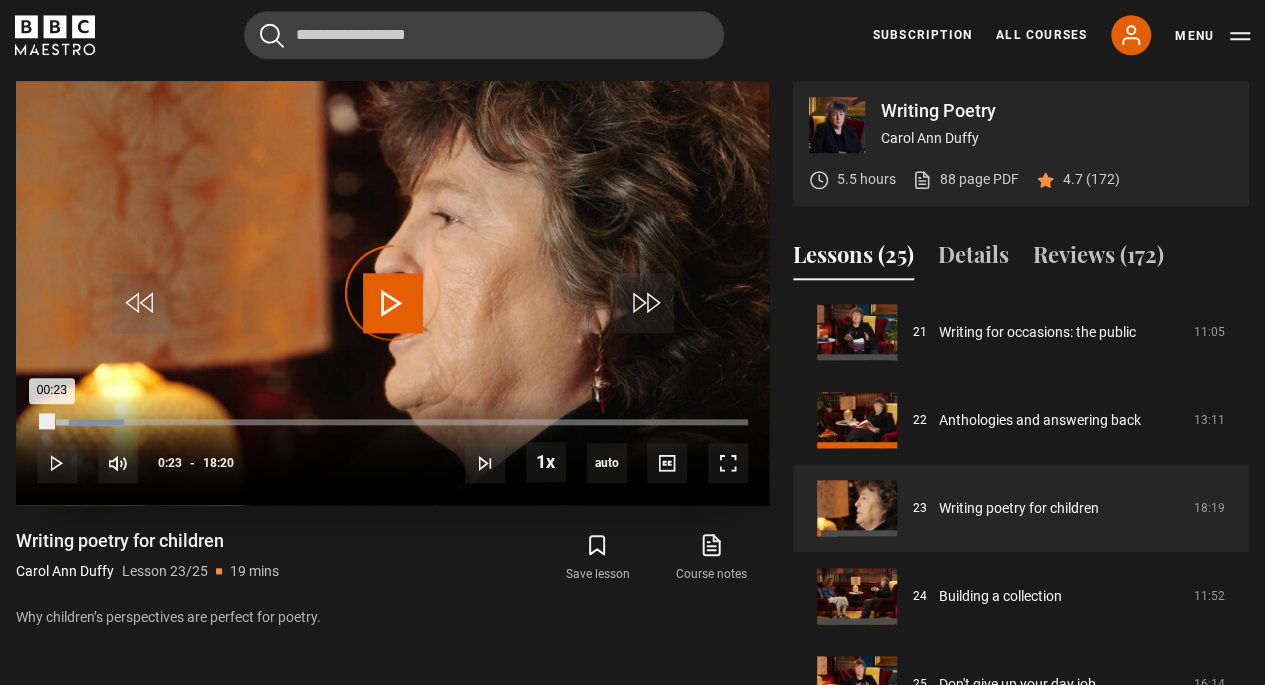 click on "00:23" at bounding box center [44, 422] 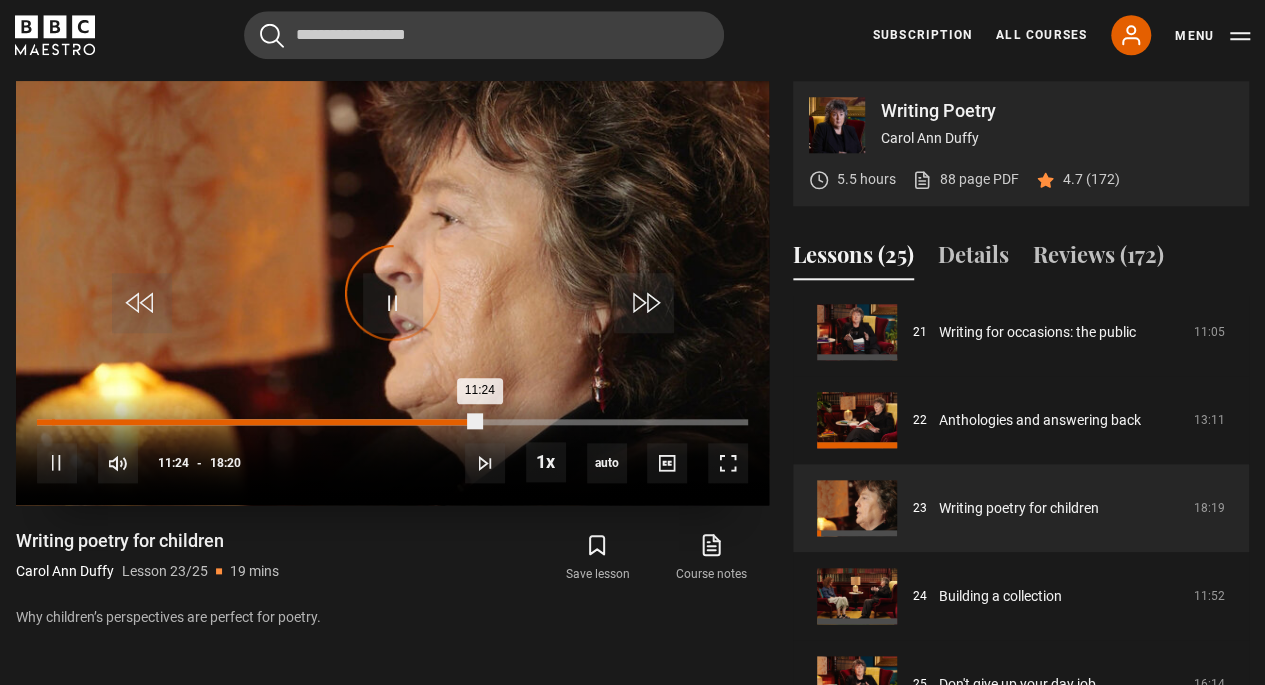click on "Loaded :  62.27% 00:23 11:24" at bounding box center [392, 422] 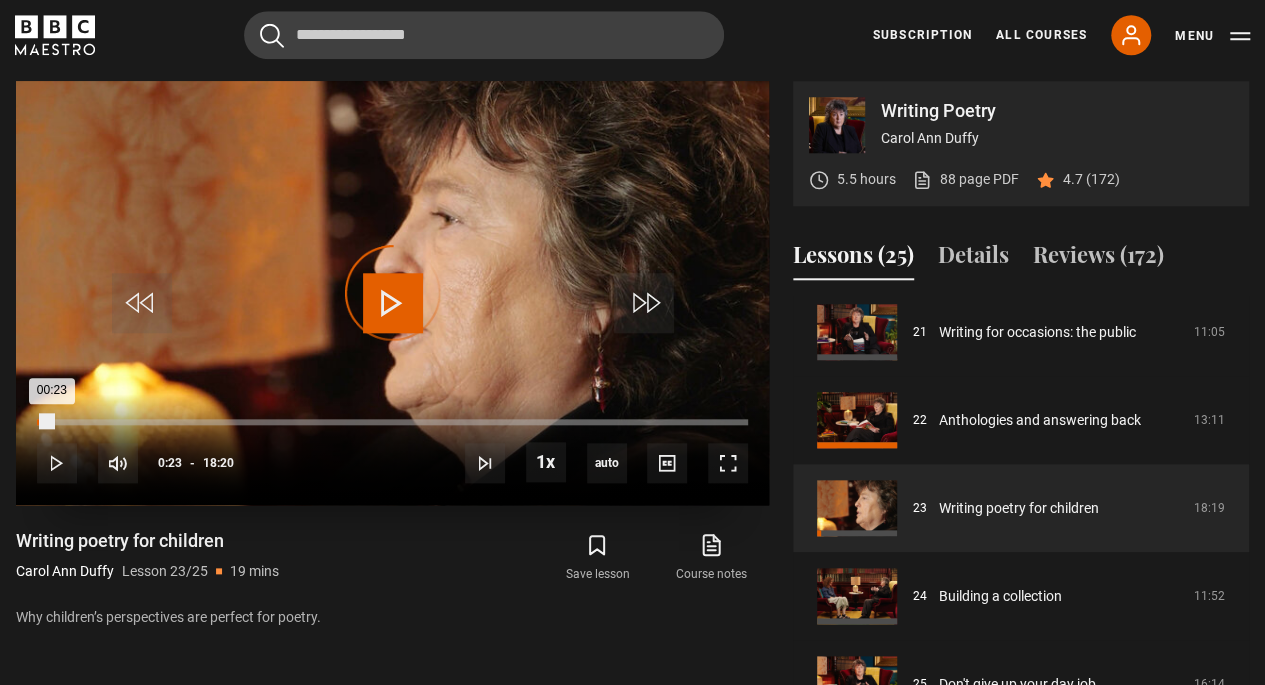 click on "00:23" at bounding box center (44, 422) 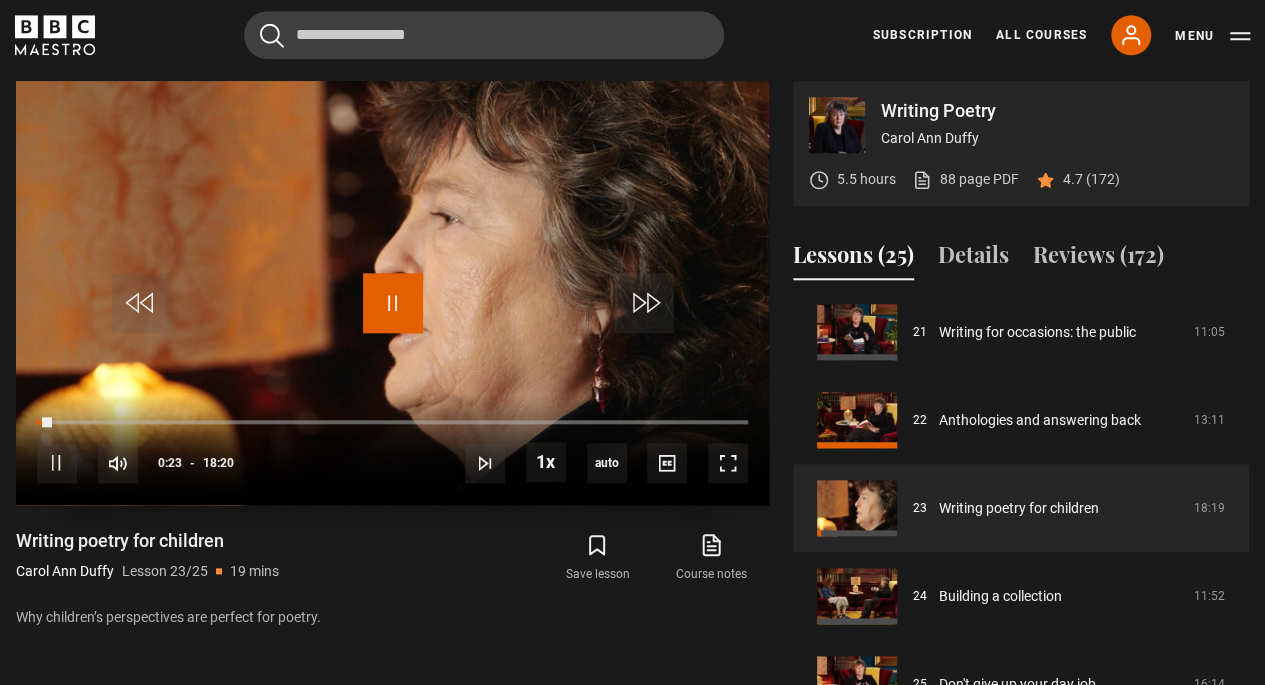 click at bounding box center (393, 303) 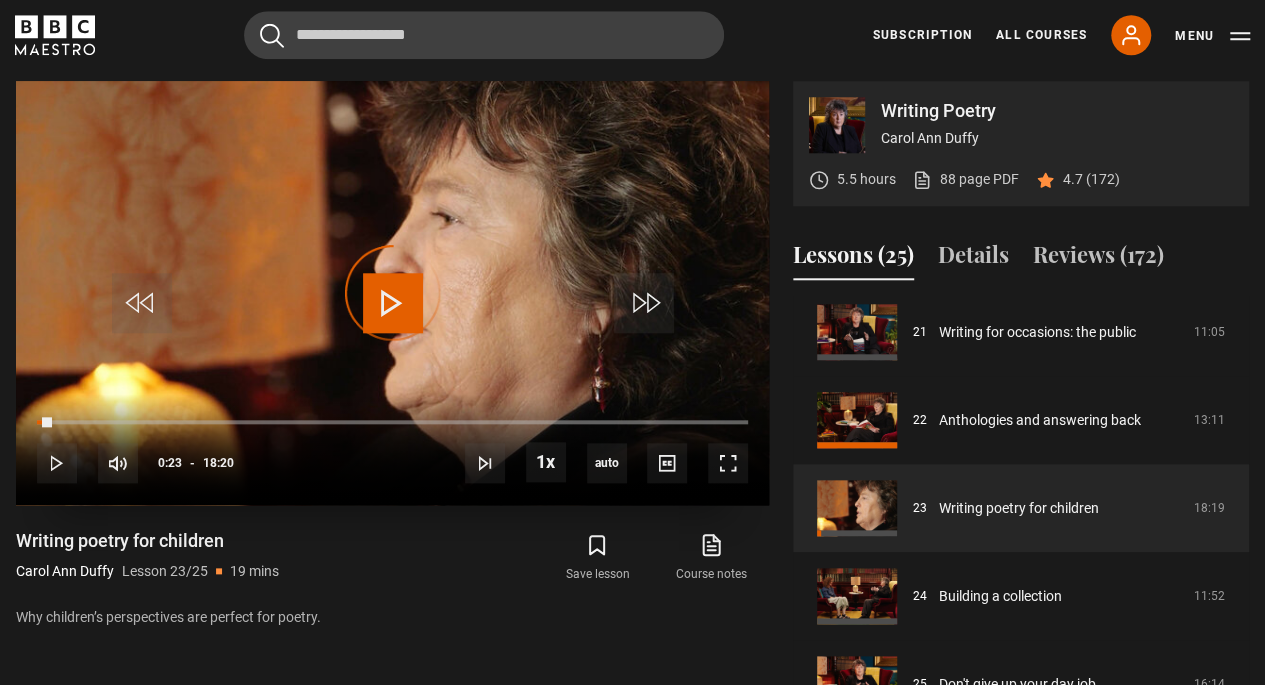 click on "Video Player is loading." at bounding box center [393, 293] 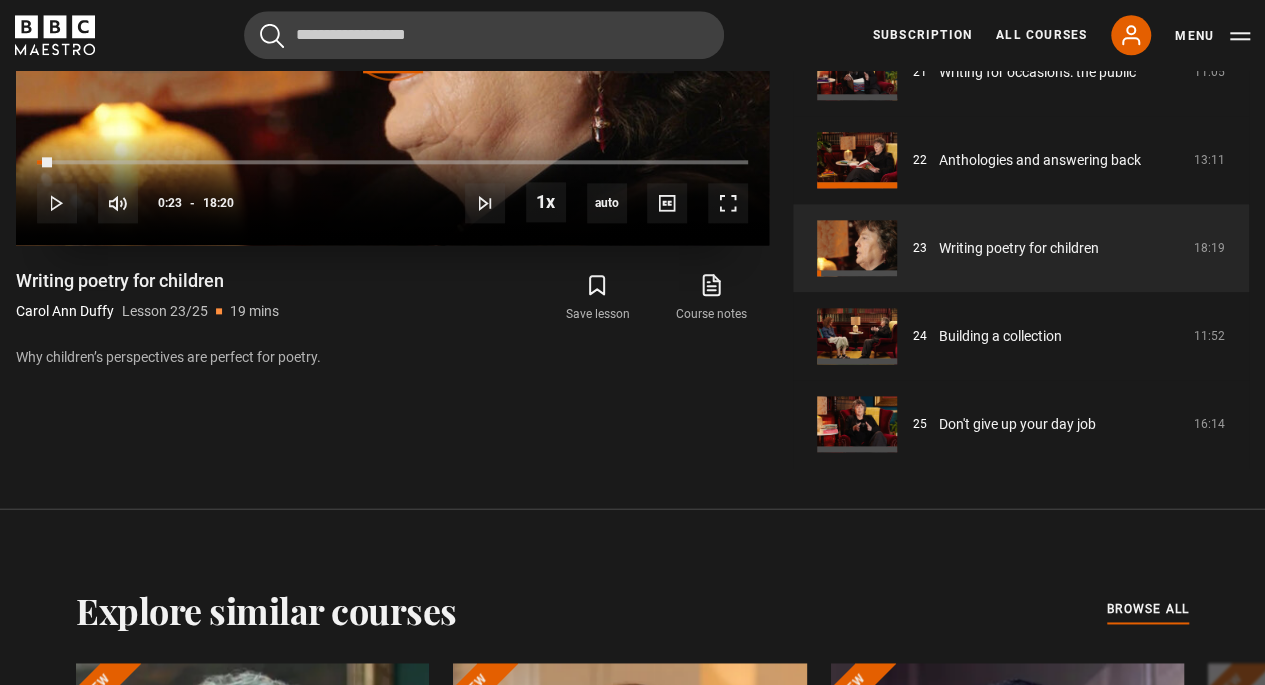 scroll, scrollTop: 1107, scrollLeft: 0, axis: vertical 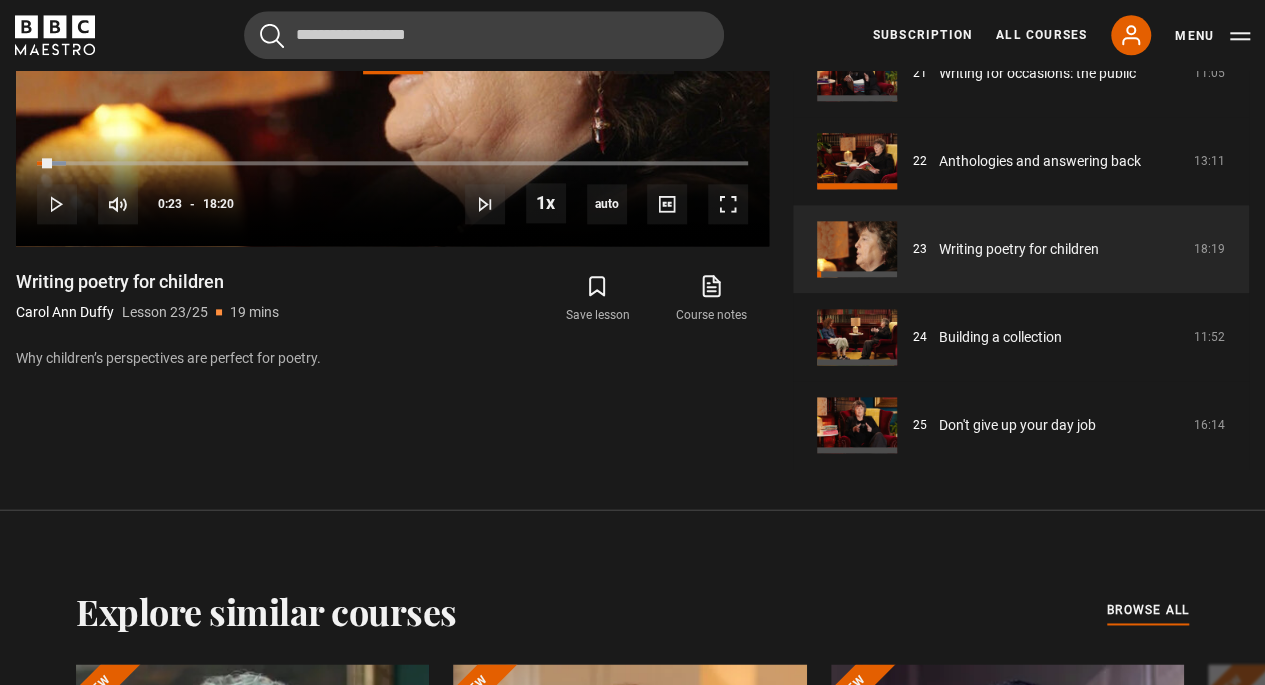 click on "Explore similar courses
all
browse all
courses
Agatha Christie
Writing
New
Beata Heuman
Interior Design
New
Ago Perrone
Mastering Mixology
New
Jo Malone CBE
Think Like an Entrepreneur
New
Evy Poumpouras
The Art of Influence
New
Isabel Allende
Magical Storytelling
New
Trinny Woodall
Thriving in Business
Eric Vetro
Sing Like the Stars
Stephanie Romiszewski
Sleep Better
Jonathan Yeo
Portrait Painting" at bounding box center [632, 883] 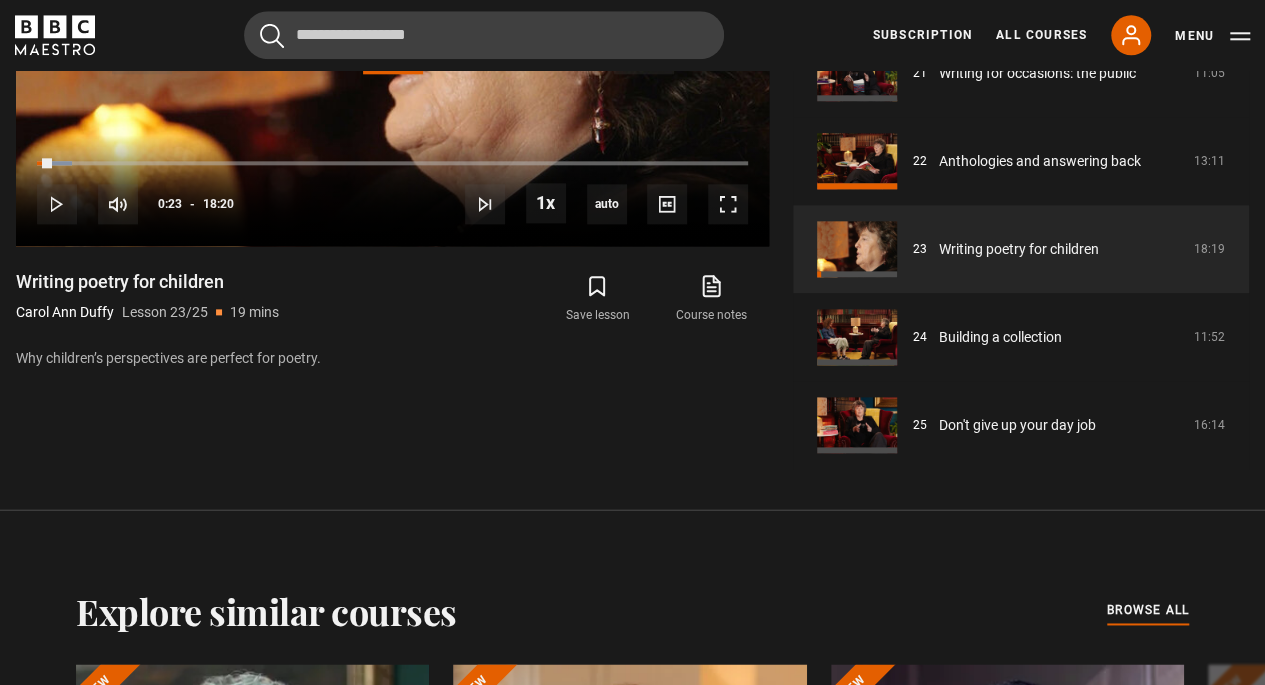 click on "Writing Poetry
[FIRST] [LAST]
5.5 hours
88 page PDF
(opens in new tab)
4.7 (172)
Video Player is loading. Play Lesson Writing poetry for children 10s Skip Back 10 seconds Play 10s Skip Forward 10 seconds Loaded :  5.00% 00:23 00:23 Play Mute Current Time  0:23 - Duration  18:20
[FIRST] [LAST]
Lesson 23
Writing poetry for children
1x Playback Rate 2x 1.5x 1x , selected 0.5x auto Quality 360p 720p 1080p" at bounding box center [632, 126] 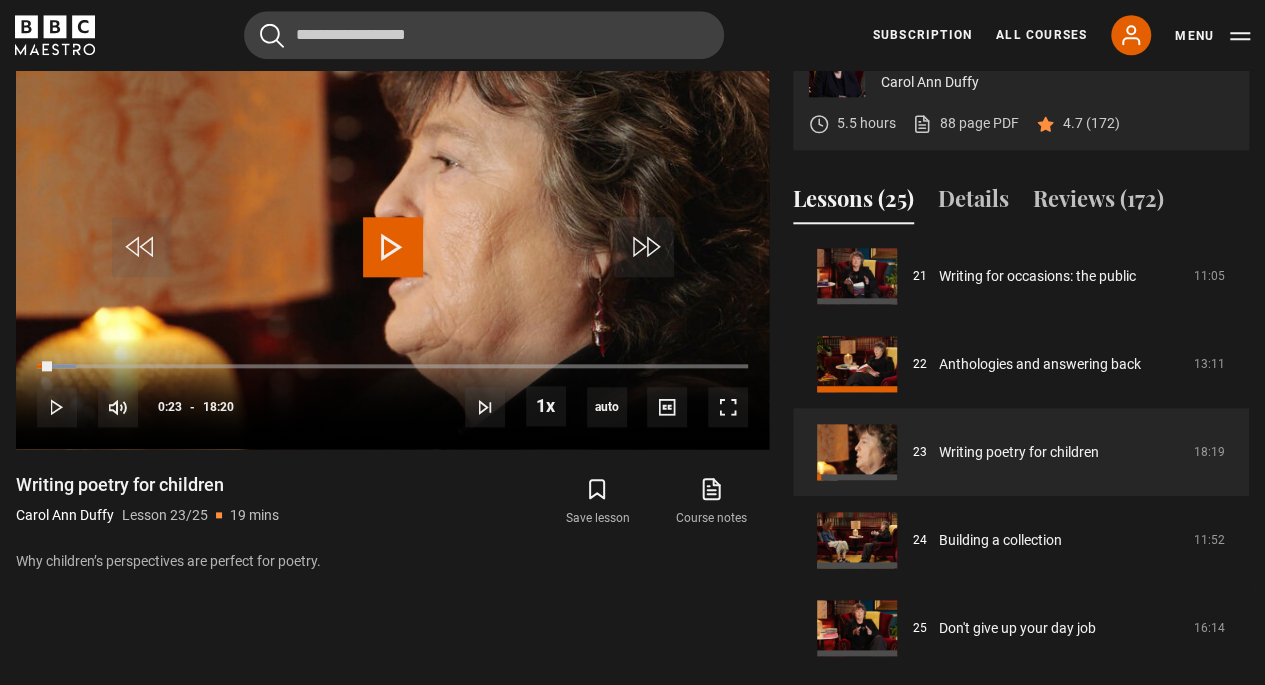 scroll, scrollTop: 903, scrollLeft: 0, axis: vertical 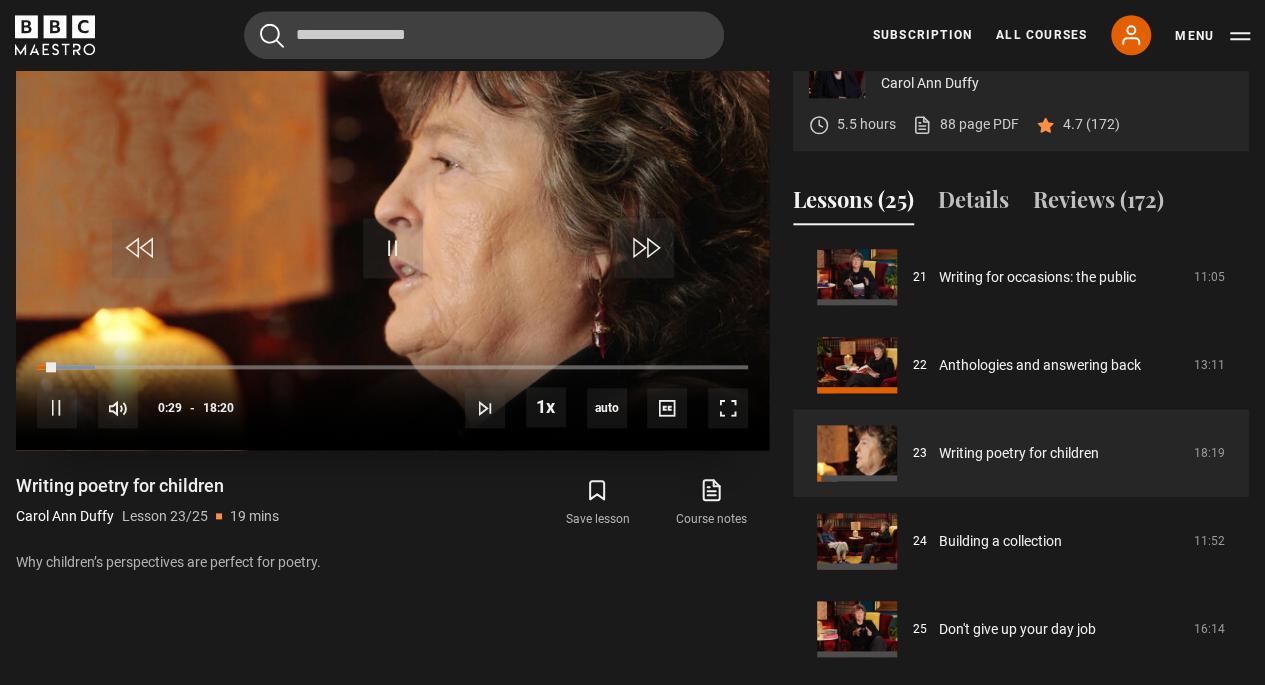 click on "10s Skip Back 10 seconds Pause 10s Skip Forward 10 seconds Loaded :  8.18% 00:23 00:29 Pause Mute Current Time  0:29 - Duration  18:20
[FIRST] [LAST]
Lesson 23
Writing poetry for children
1x Playback Rate 2x 1.5x 1x , selected 0.5x auto Quality 360p 720p 1080p 2160p Auto , selected Captions captions off , selected English  Captions" at bounding box center [392, 394] 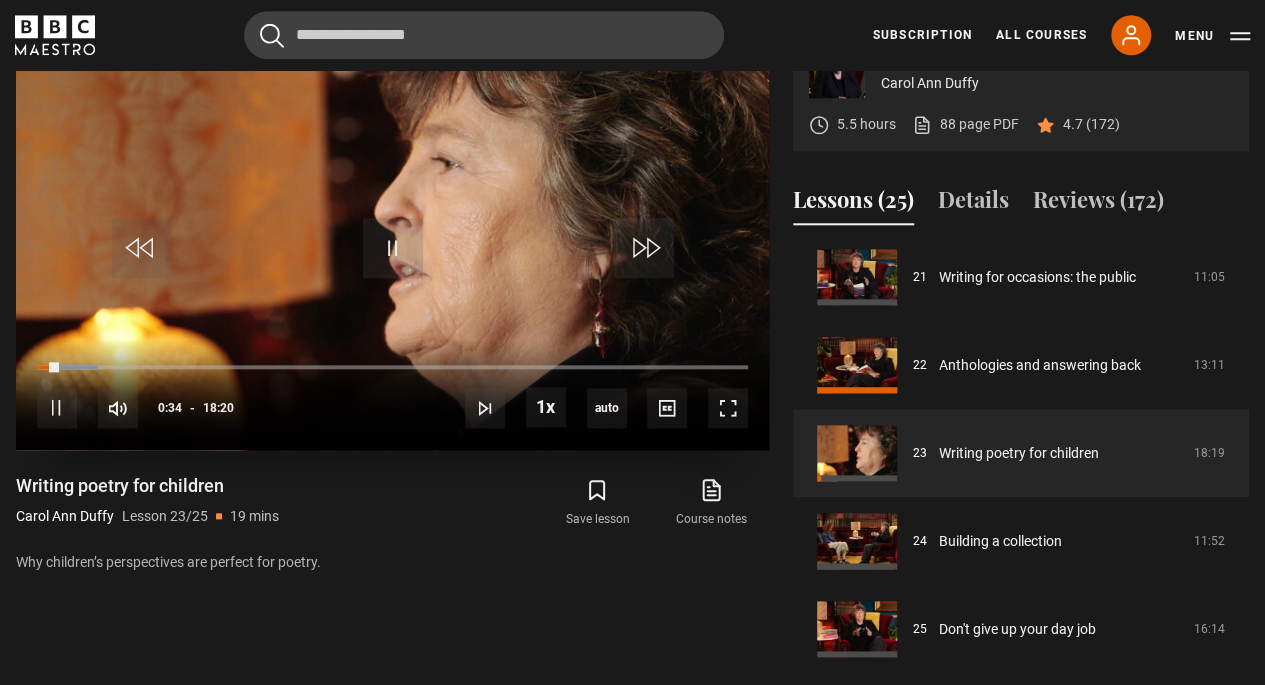 drag, startPoint x: 42, startPoint y: 363, endPoint x: 272, endPoint y: 361, distance: 230.0087 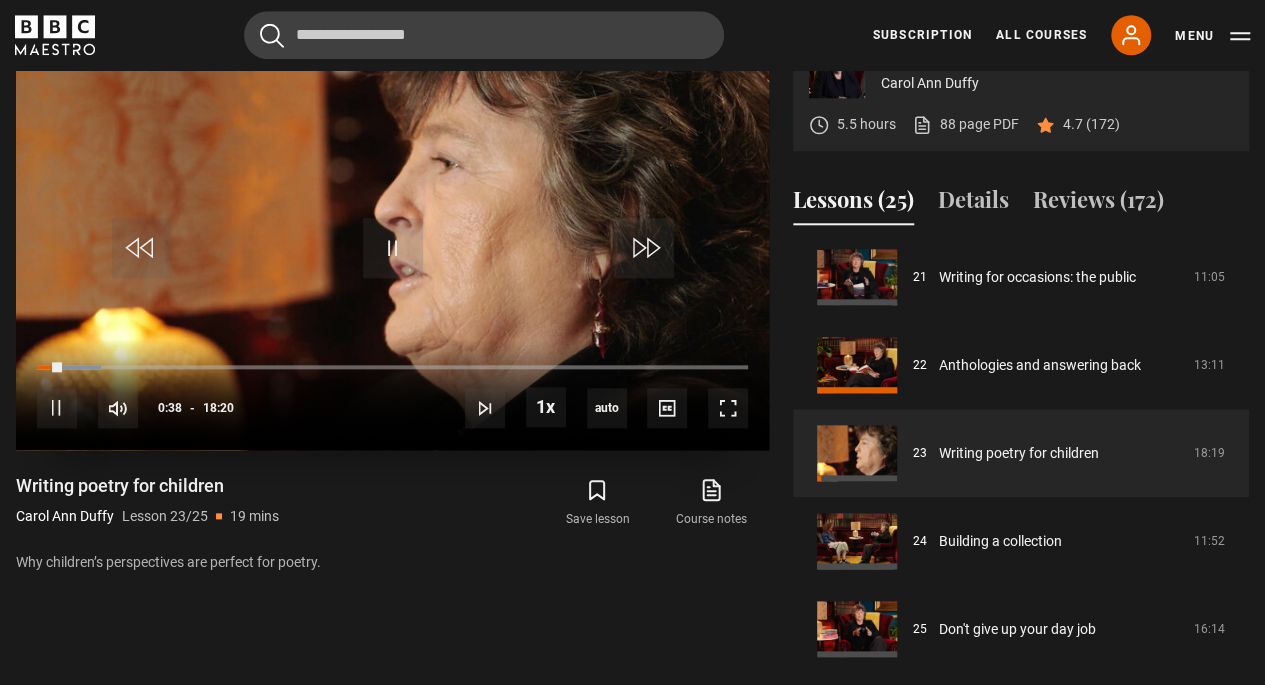 drag, startPoint x: 272, startPoint y: 361, endPoint x: 36, endPoint y: 379, distance: 236.68544 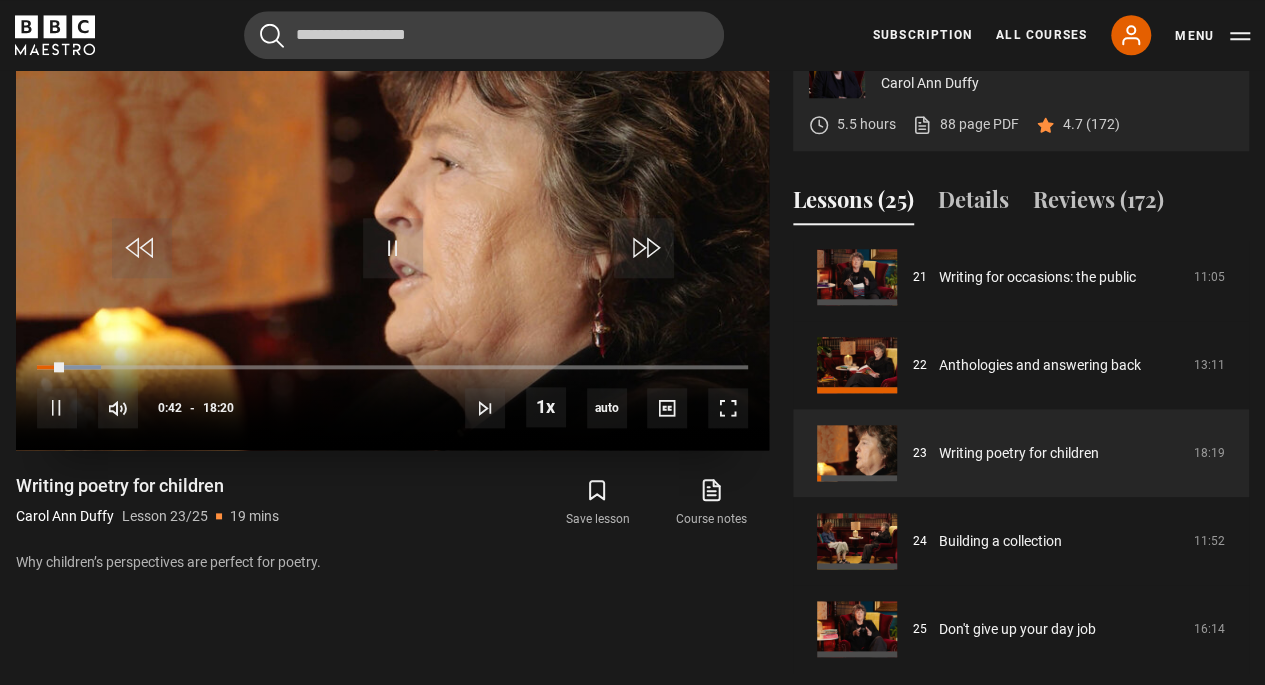 drag, startPoint x: 39, startPoint y: 359, endPoint x: 241, endPoint y: 391, distance: 204.51895 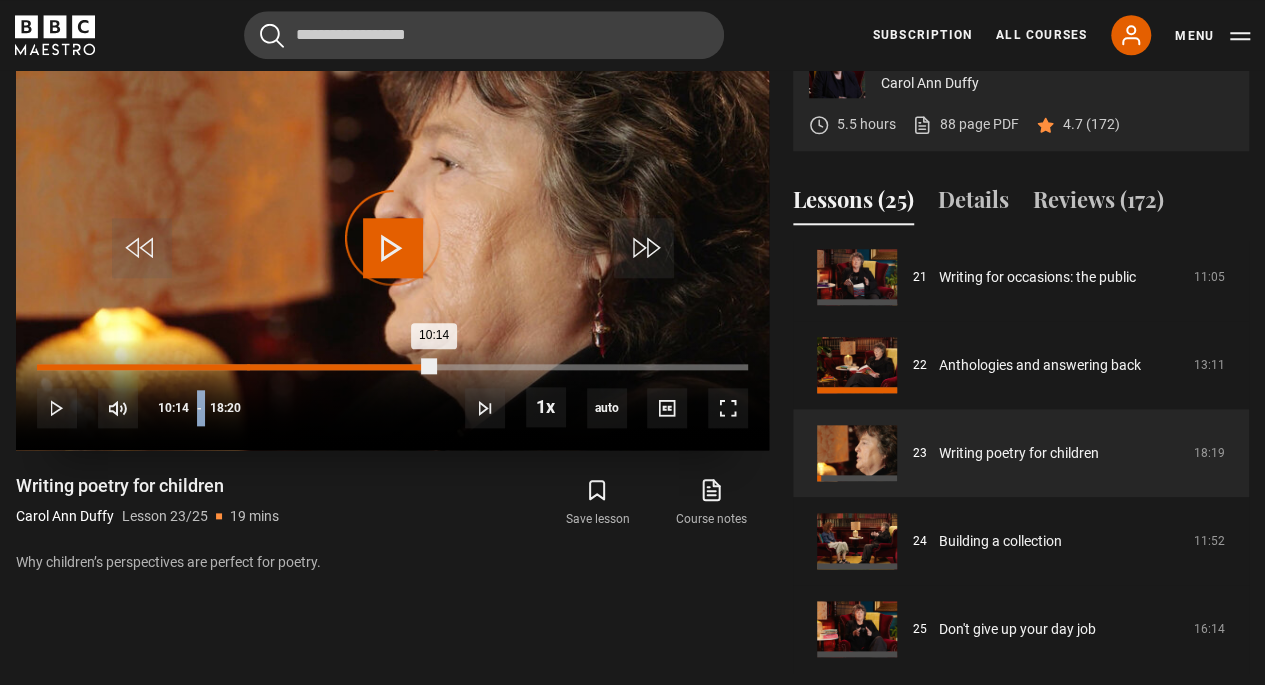 click on "10:14" at bounding box center [235, 367] 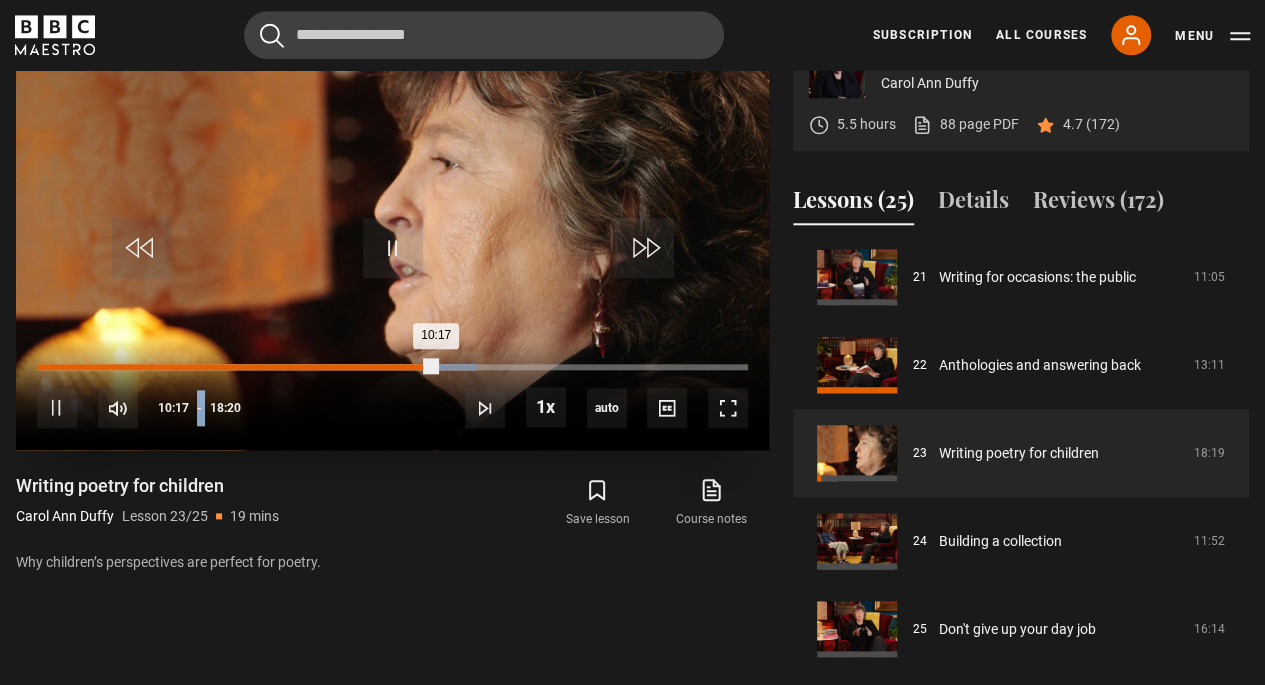 click on "10:17" at bounding box center (236, 367) 